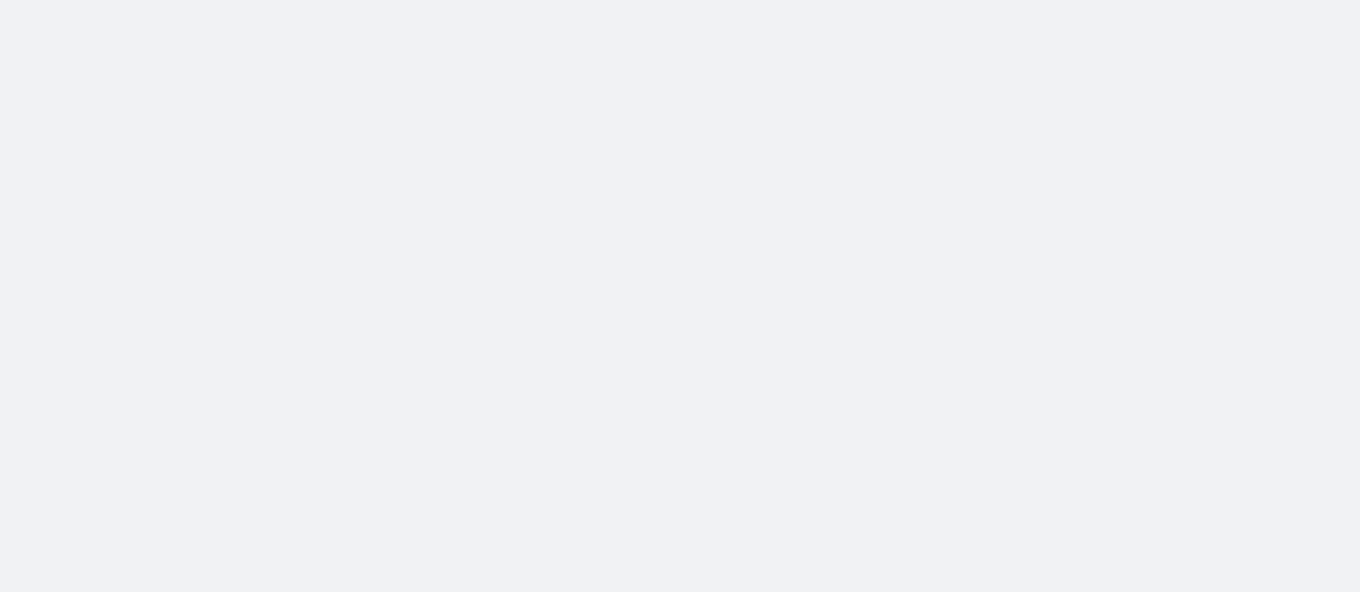 scroll, scrollTop: 0, scrollLeft: 0, axis: both 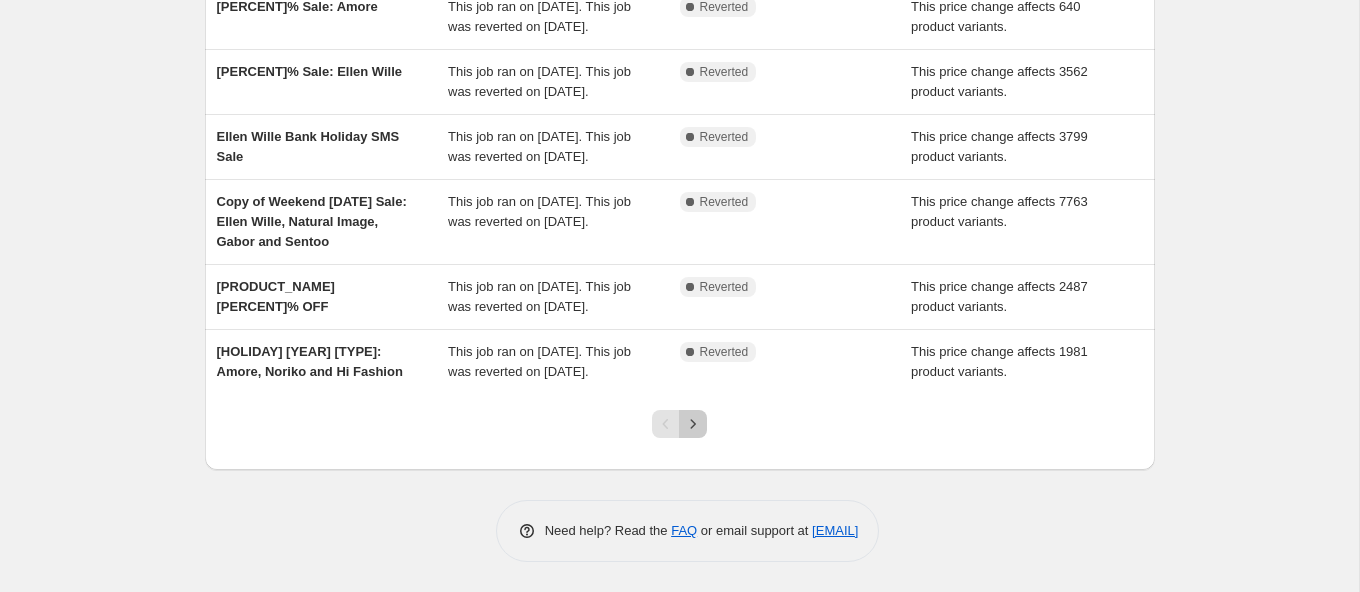 click 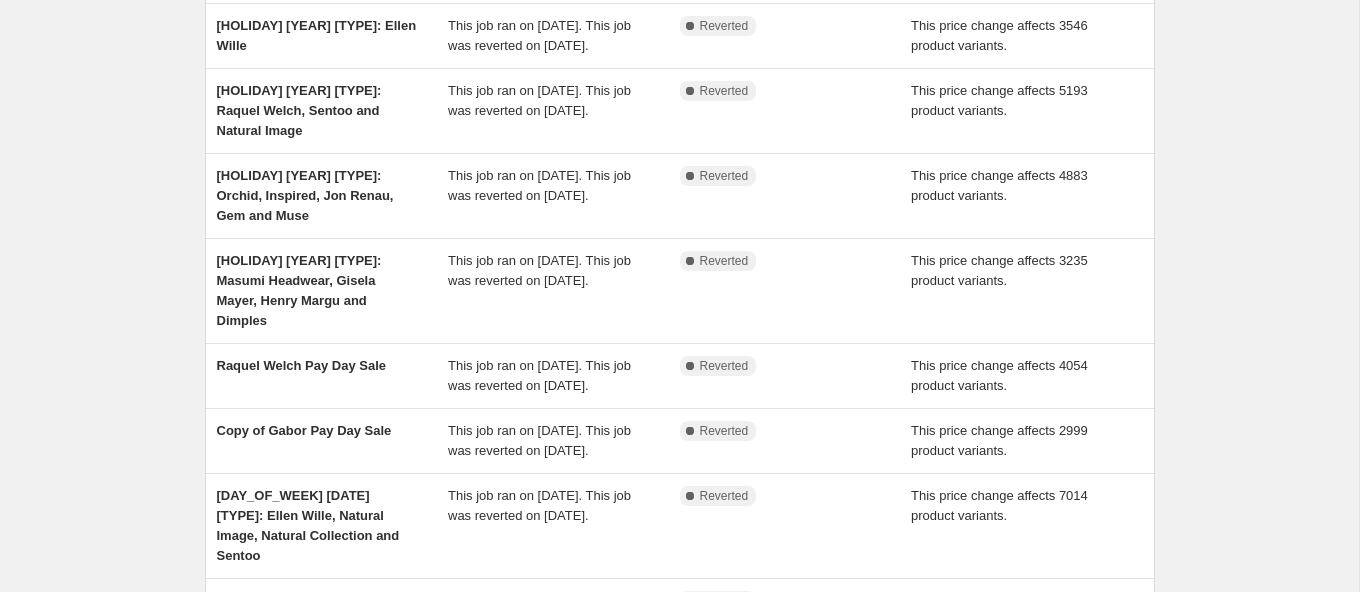 scroll, scrollTop: 0, scrollLeft: 0, axis: both 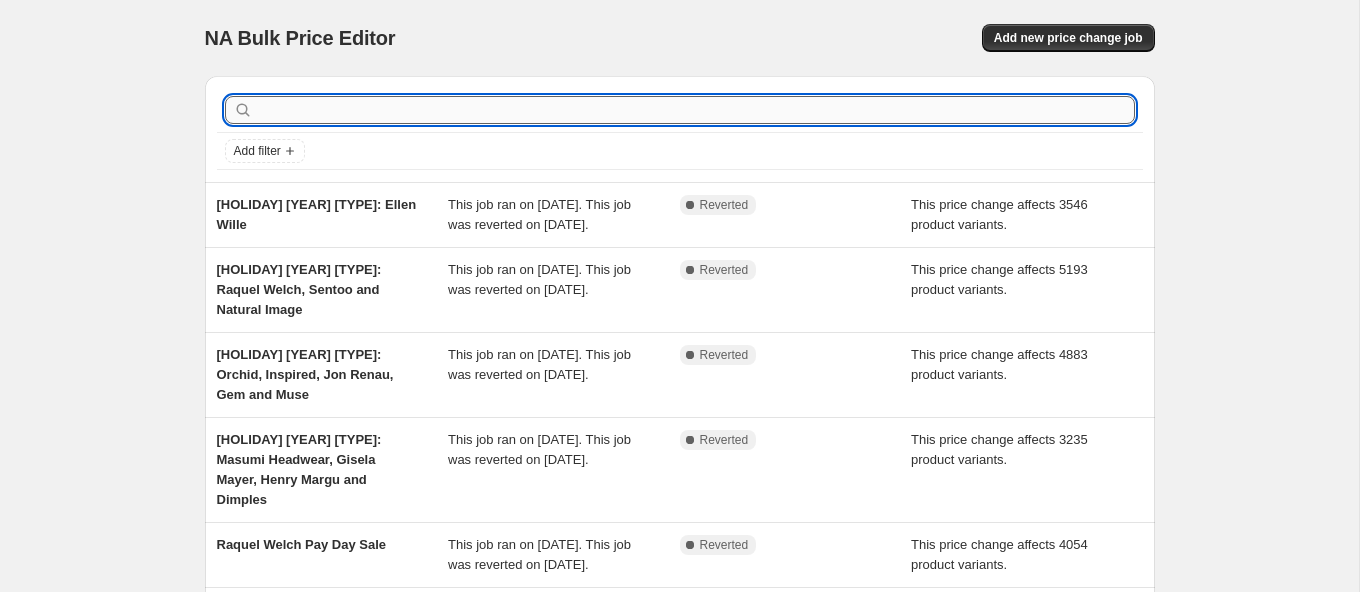 click at bounding box center [696, 110] 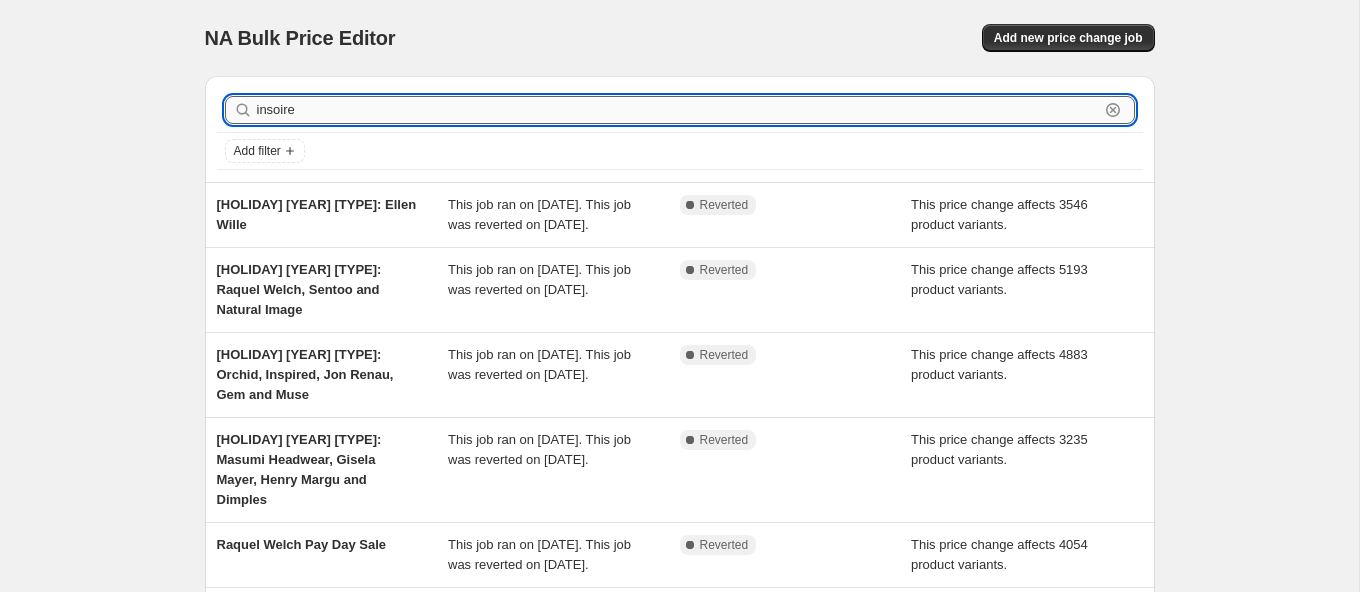 type on "insoired" 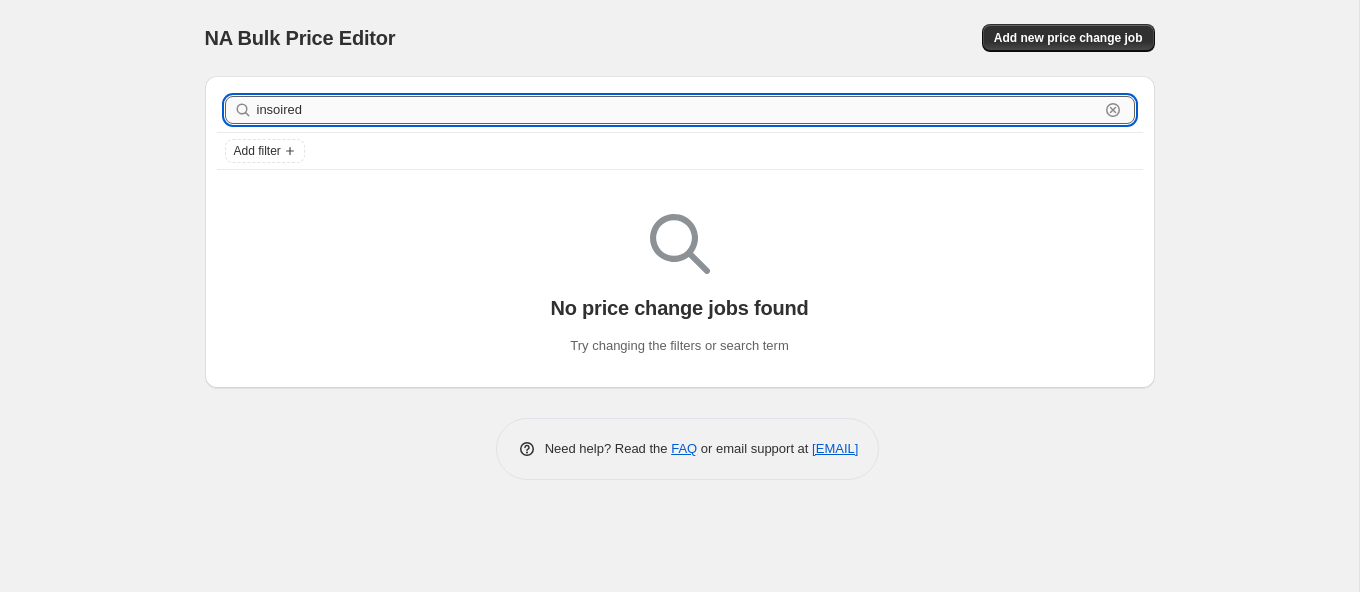 click on "insoired" at bounding box center (678, 110) 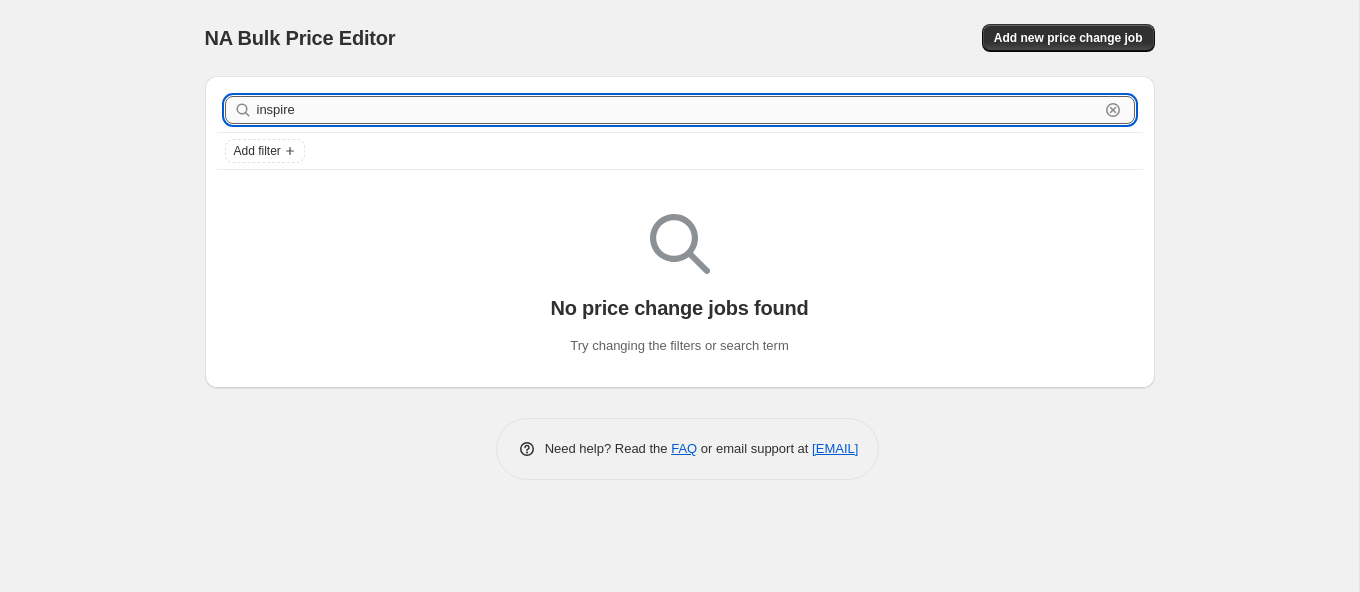 type on "inspired" 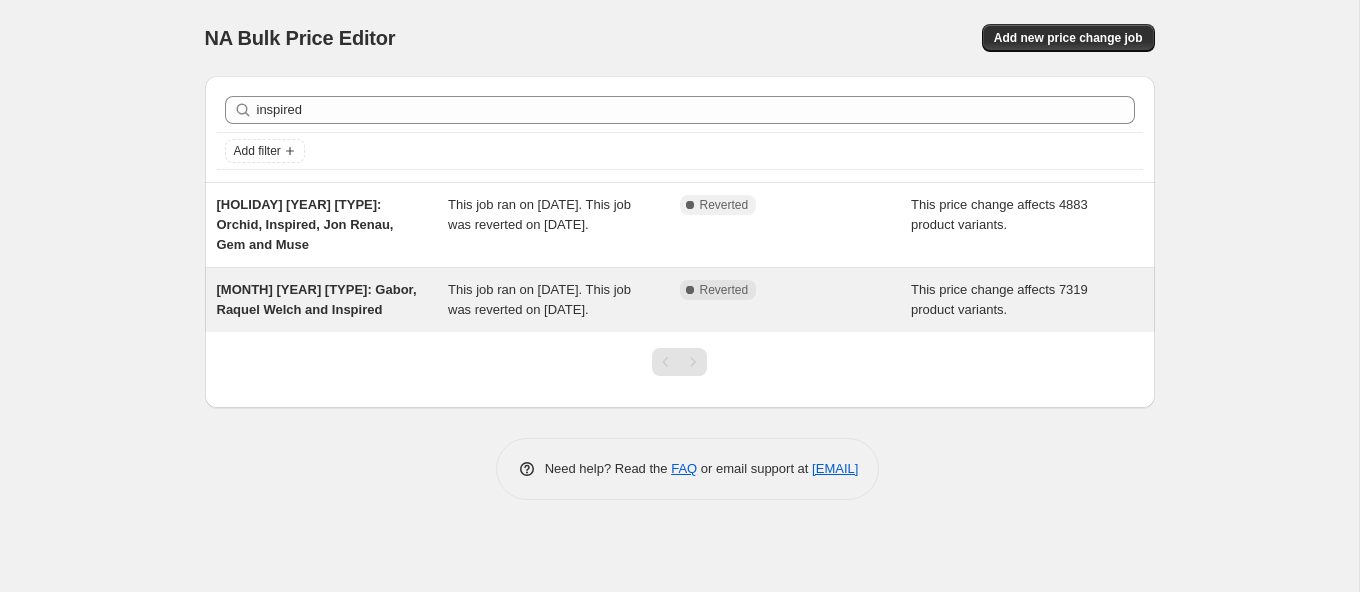 click on "[MONTH] [YEAR] [TYPE]: Gabor, Raquel Welch and Inspired" at bounding box center (333, 300) 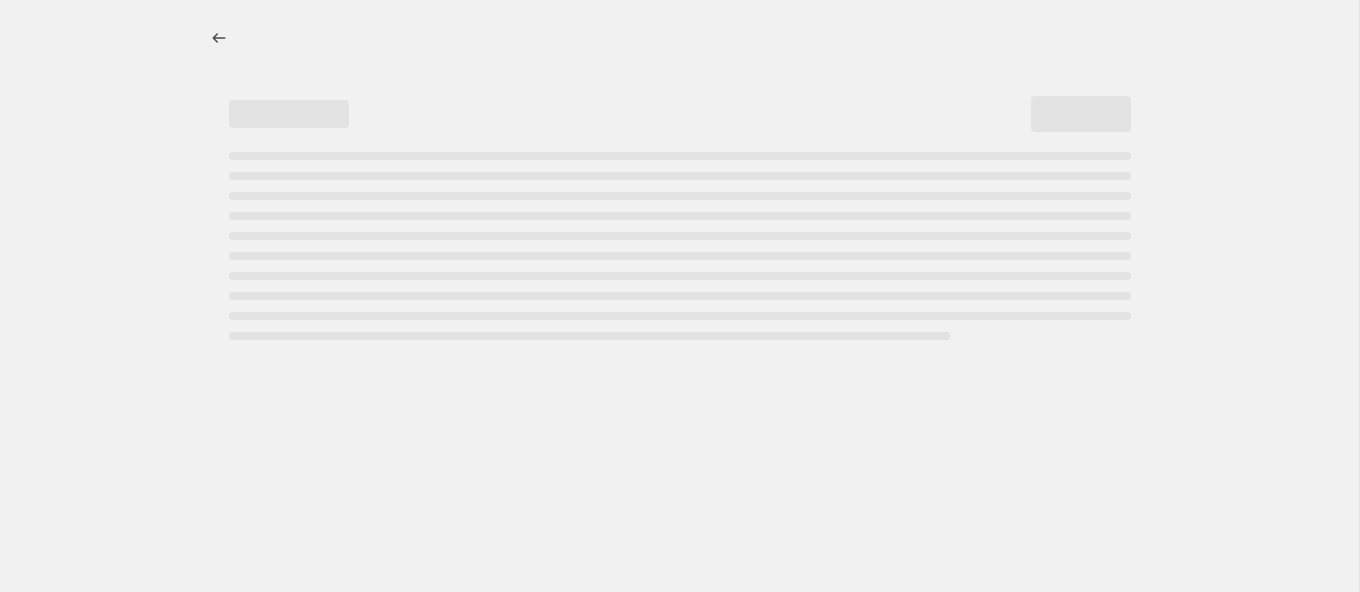 select on "pcap" 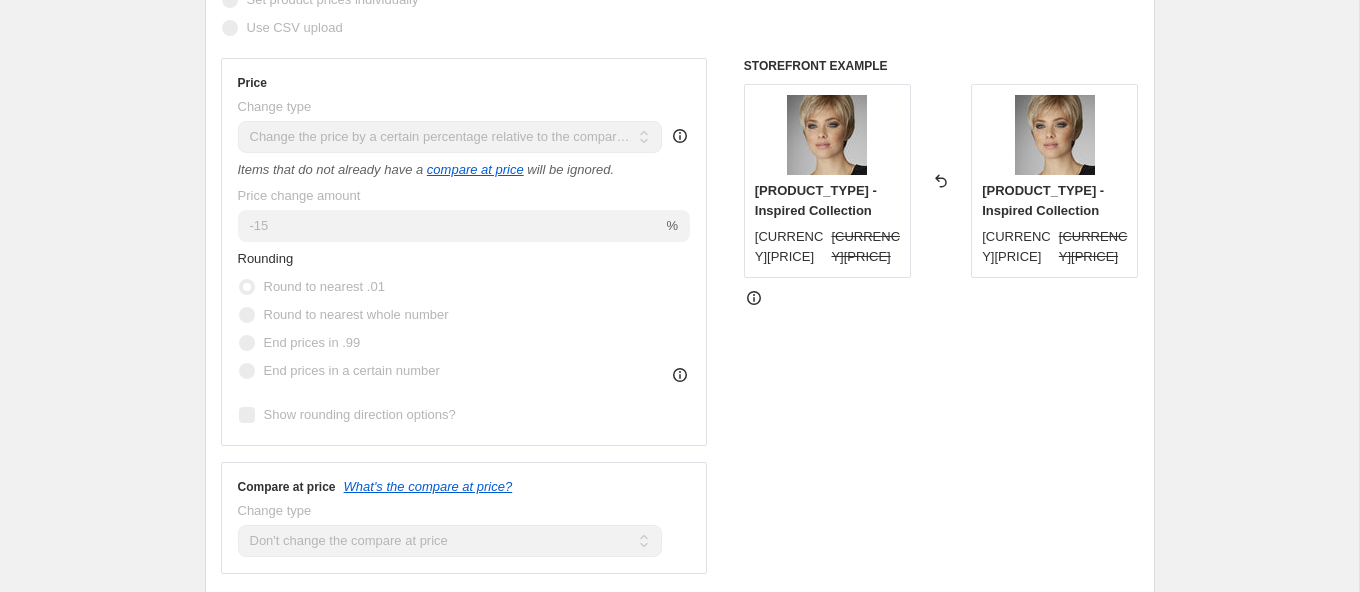 scroll, scrollTop: 0, scrollLeft: 0, axis: both 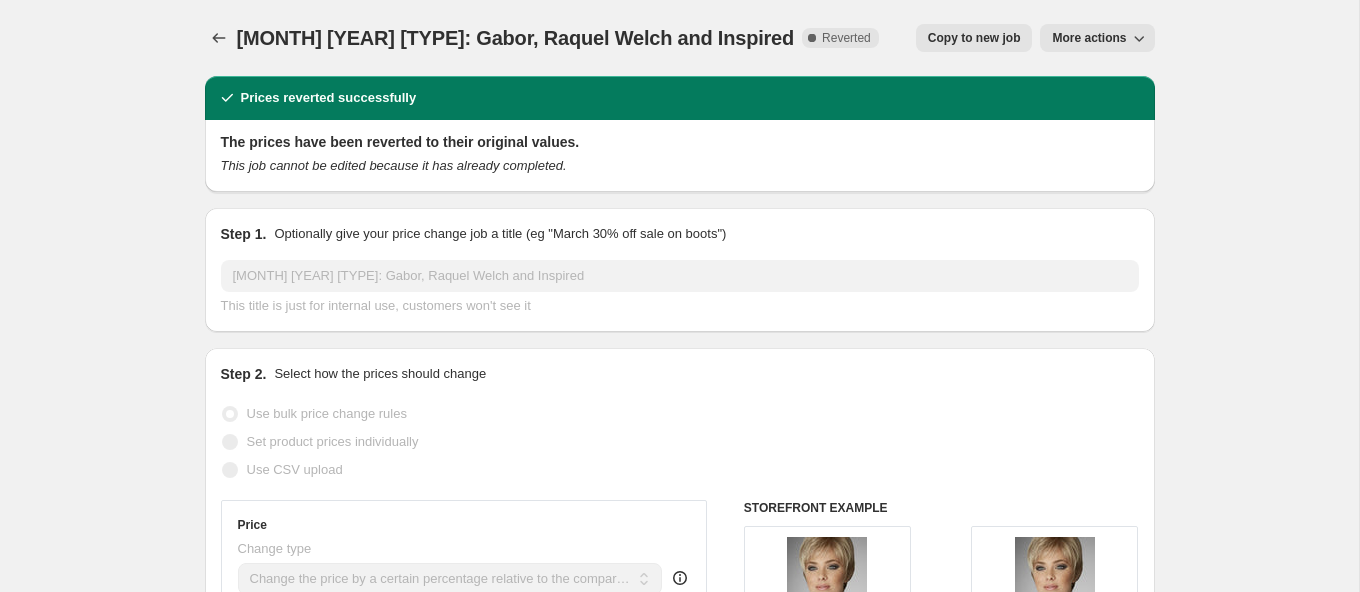 click on "Copy to new job" at bounding box center (974, 38) 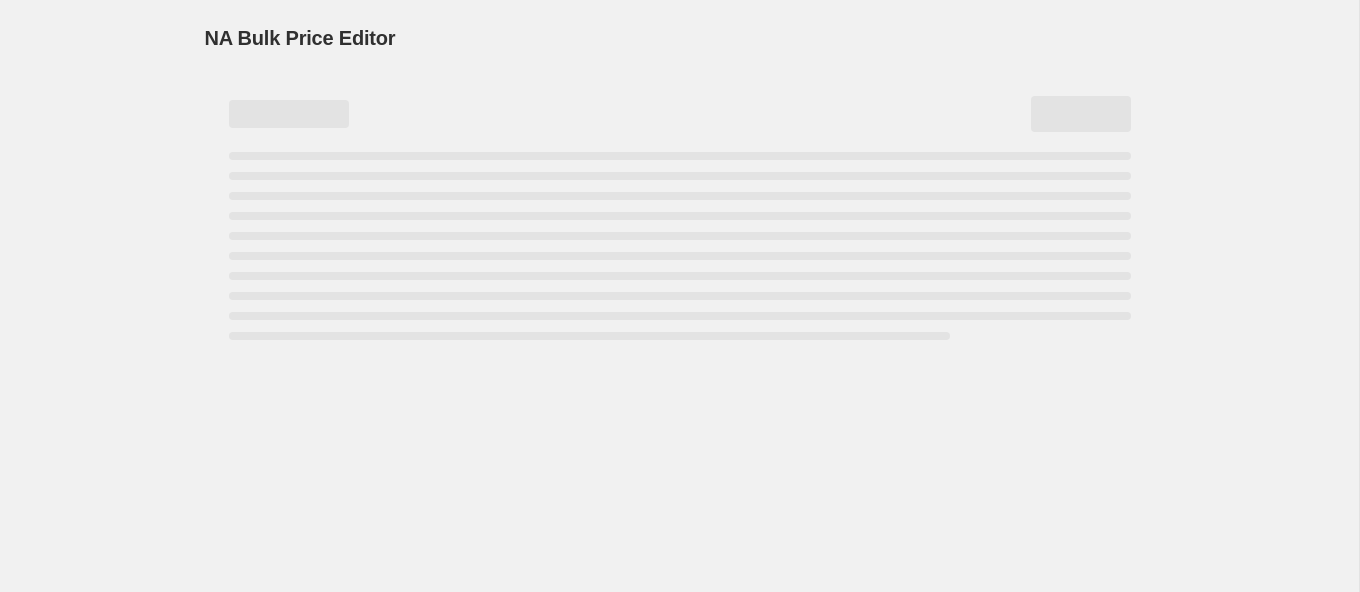 select on "pcap" 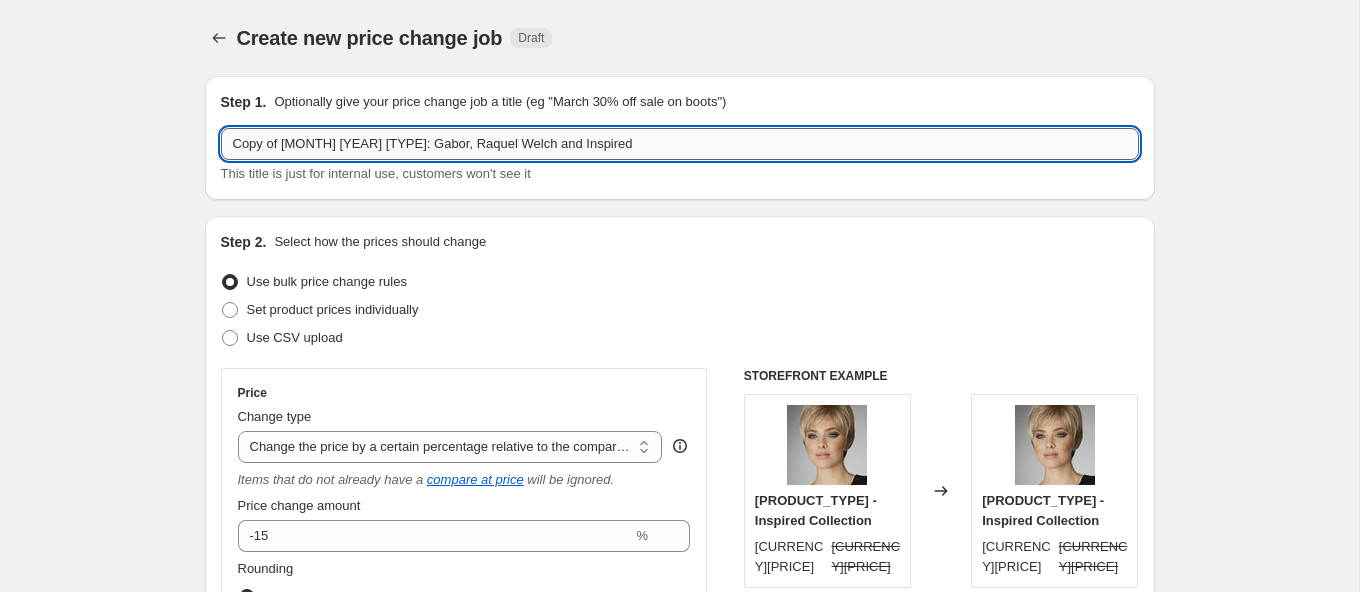 drag, startPoint x: 373, startPoint y: 146, endPoint x: 285, endPoint y: 55, distance: 126.58989 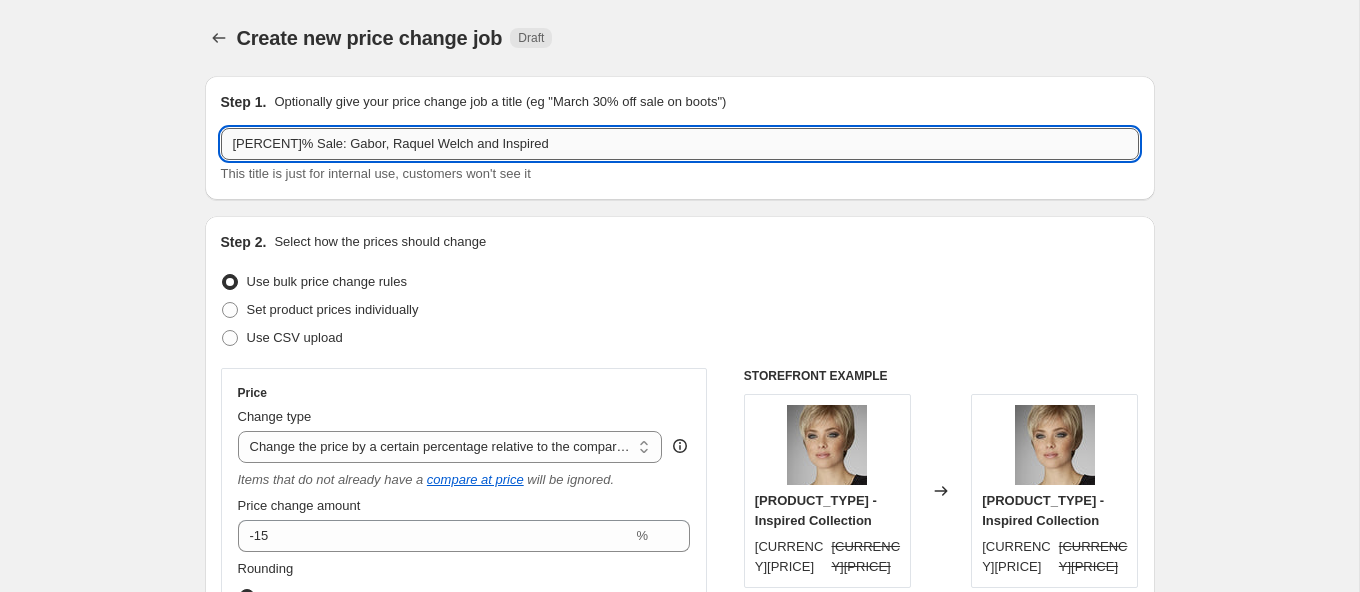 click on "[PERCENT]% Sale: Gabor, Raquel Welch and Inspired" at bounding box center (680, 144) 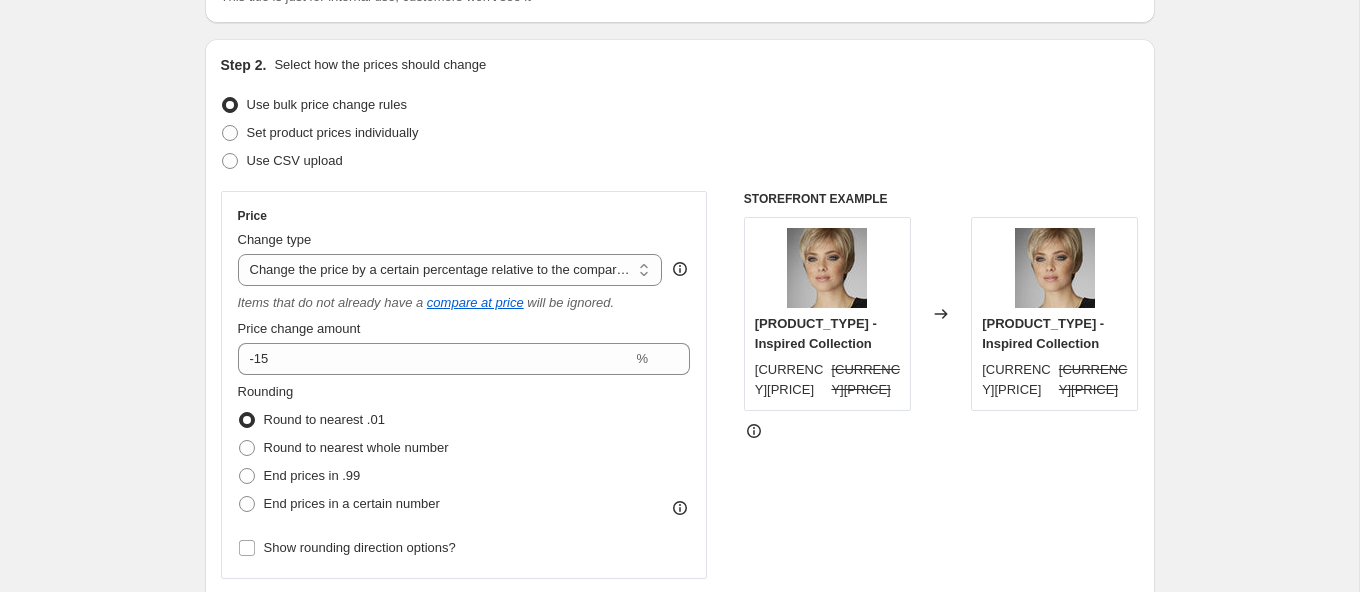 scroll, scrollTop: 218, scrollLeft: 0, axis: vertical 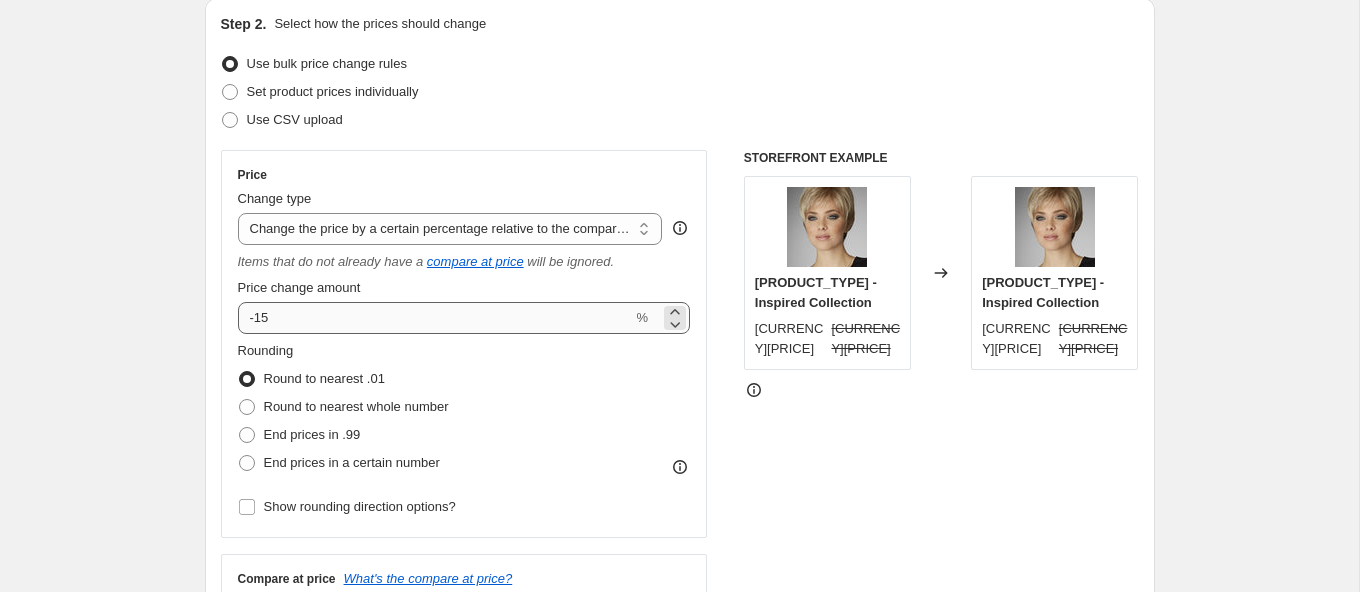 type on "[PERCENT]% Sale: Gabor, Raquel Welch and Inspired" 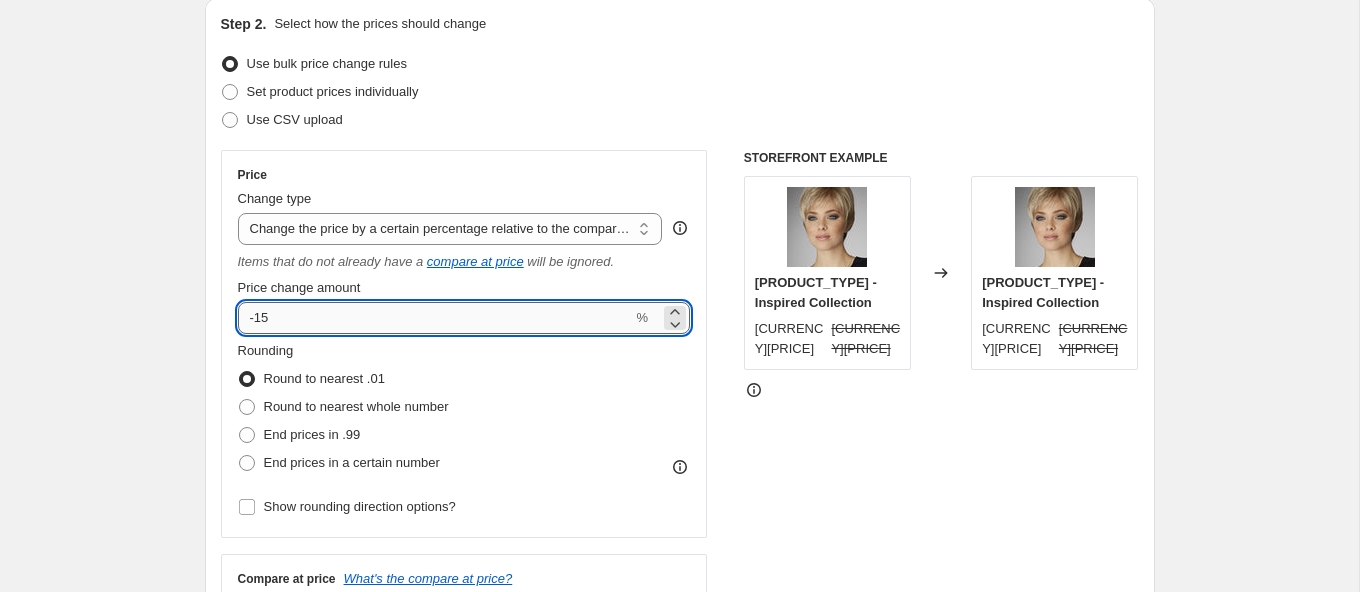 click on "-15" at bounding box center [435, 318] 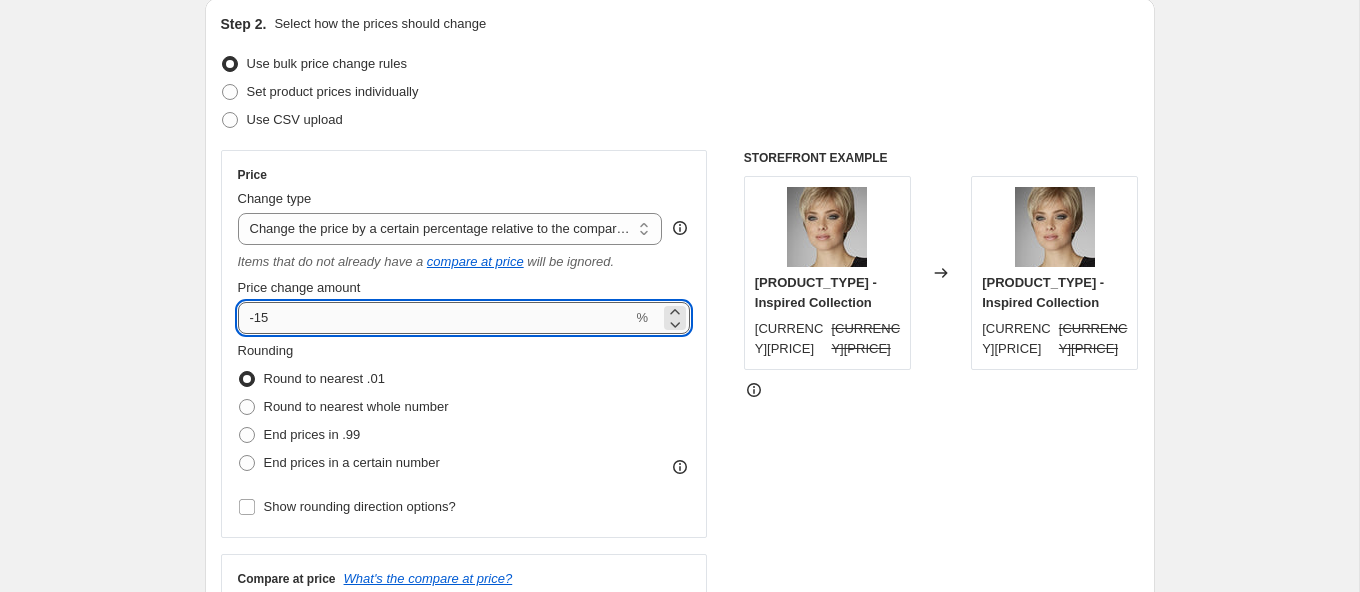 type on "-1" 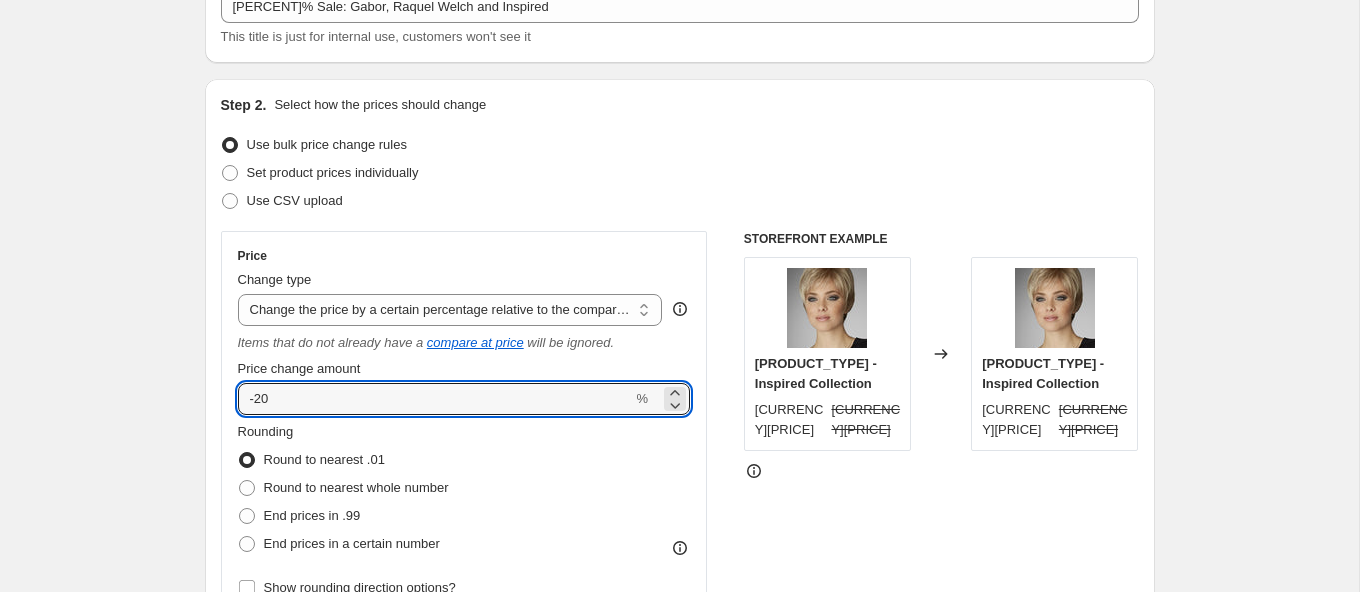 scroll, scrollTop: 0, scrollLeft: 0, axis: both 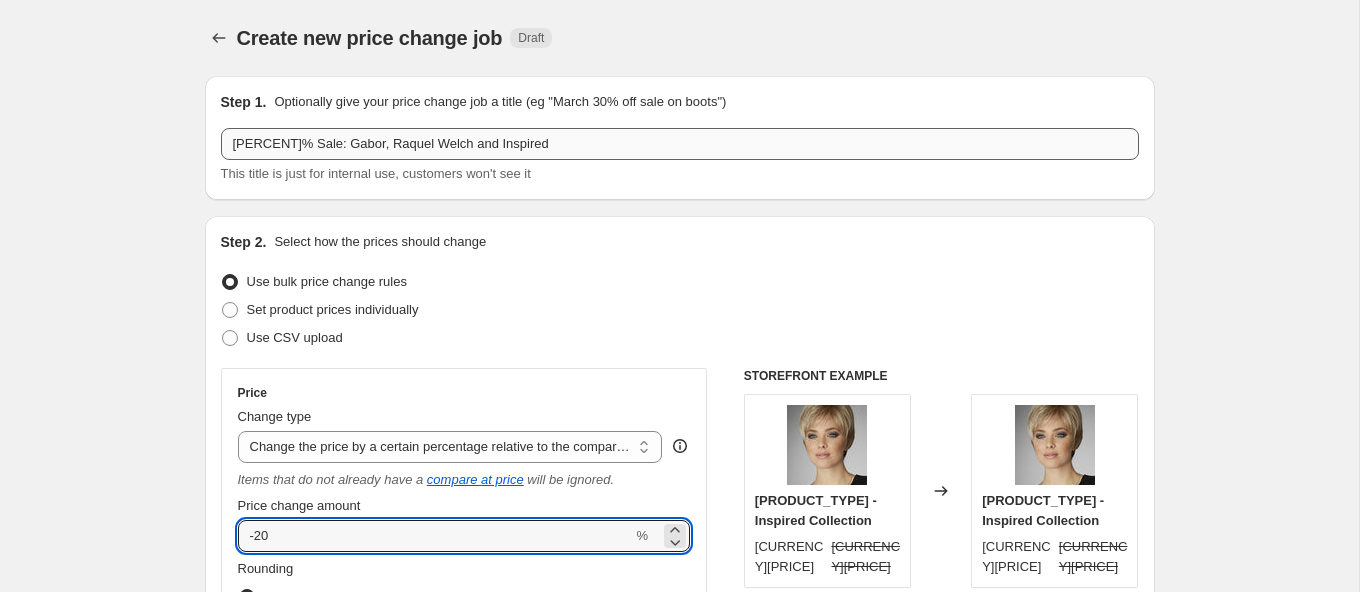 type on "-20" 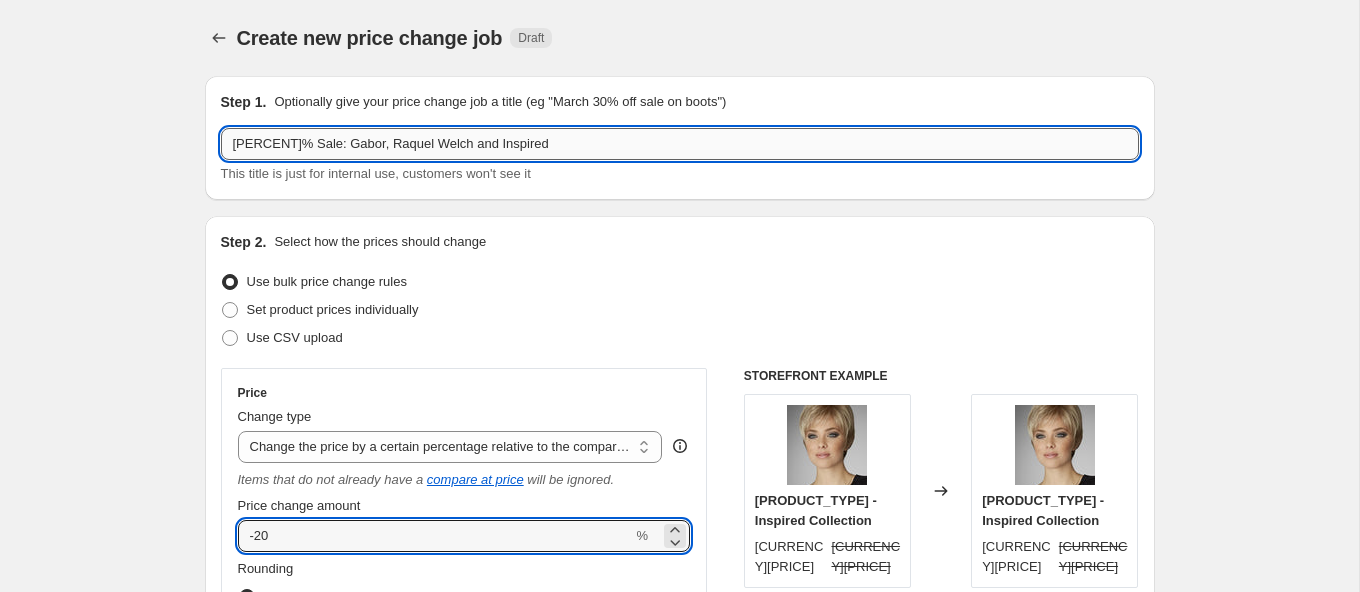 click on "[PERCENT]% Sale: Gabor, Raquel Welch and Inspired" at bounding box center (680, 144) 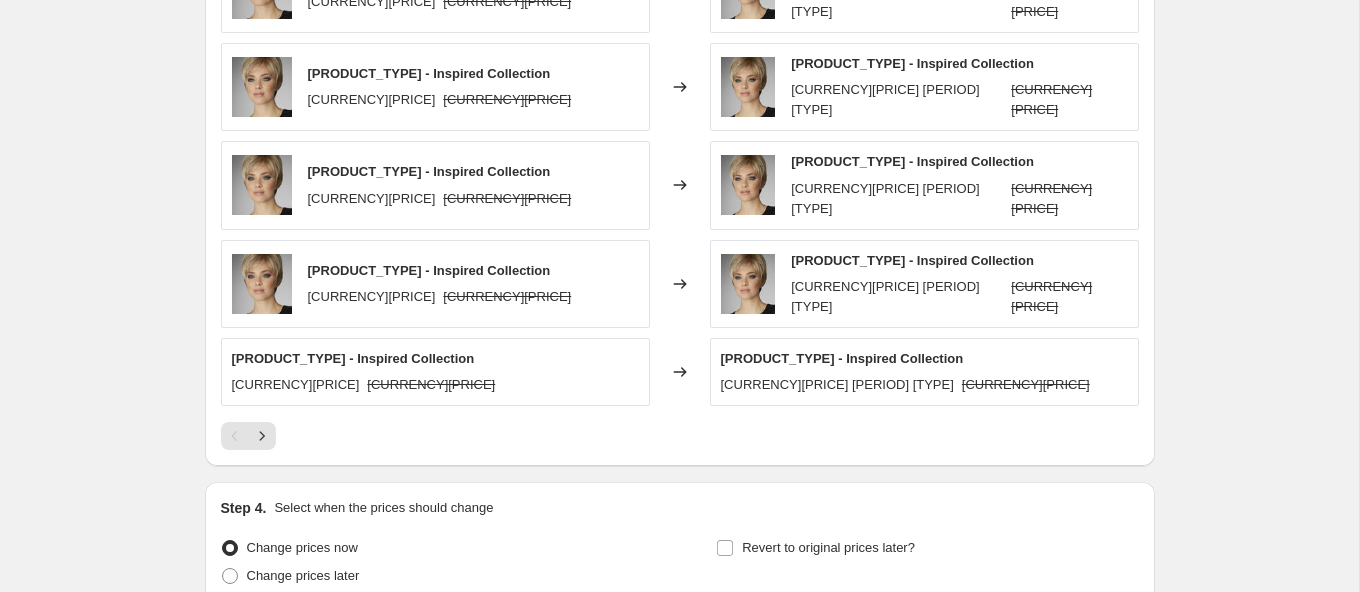 scroll, scrollTop: 1842, scrollLeft: 0, axis: vertical 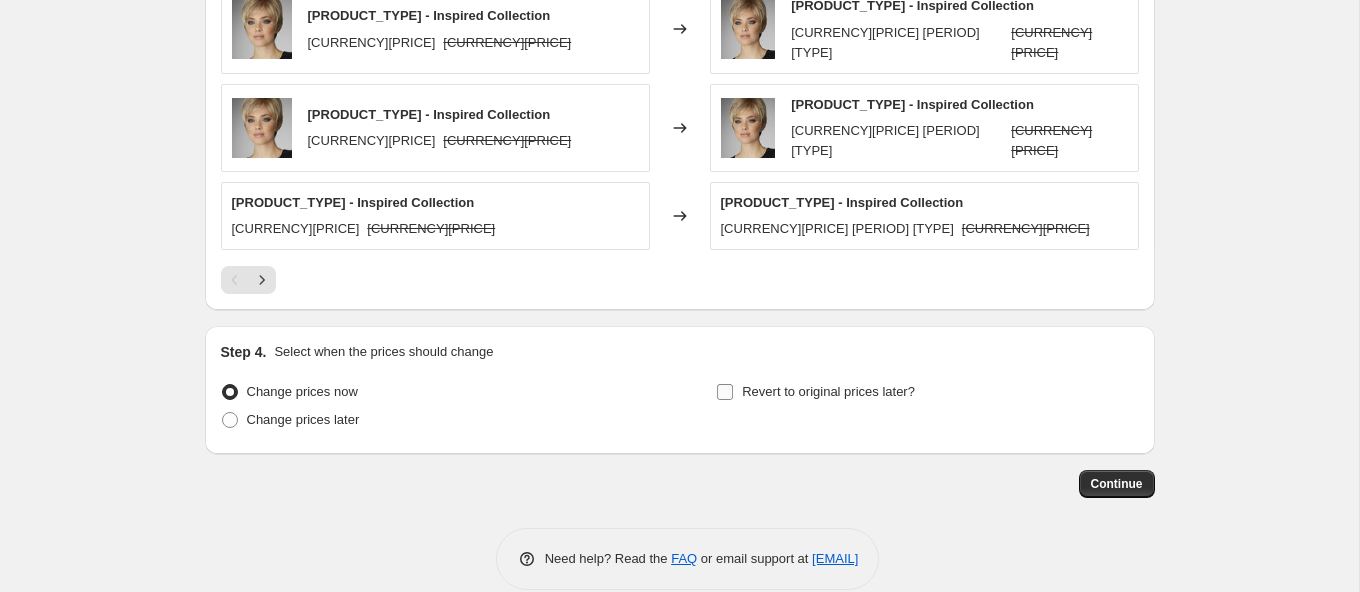 type on "[PERCENT]% Sale: Gabor, Raquel Welch and Inspired" 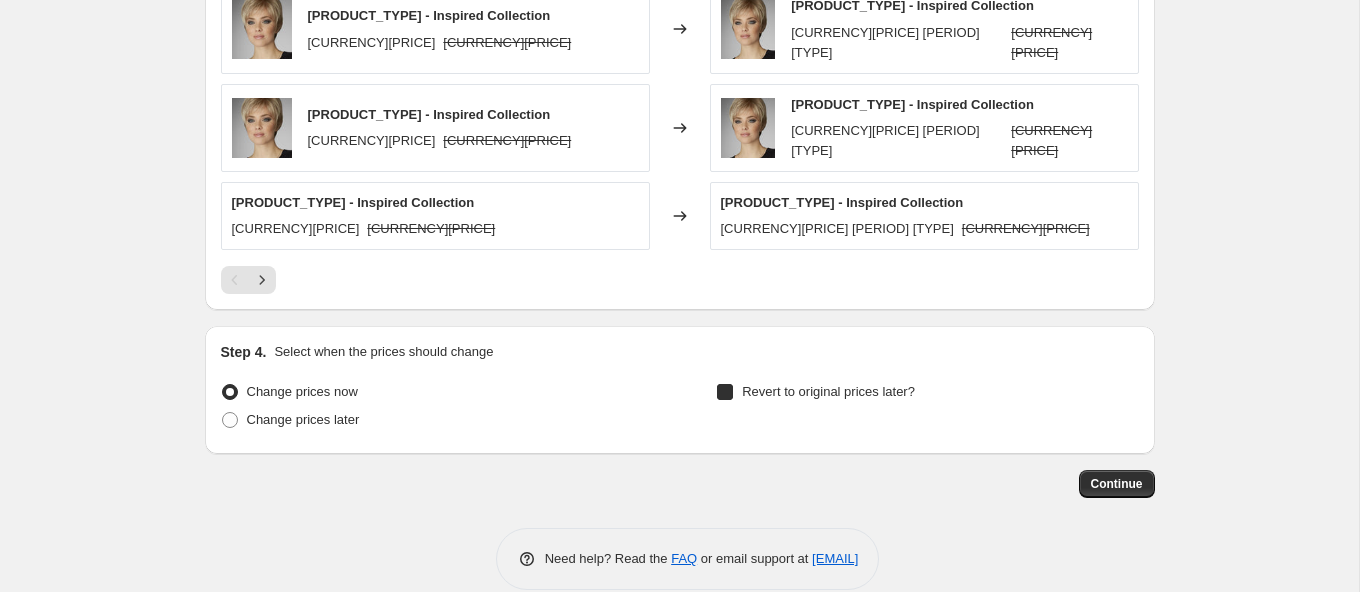 checkbox on "true" 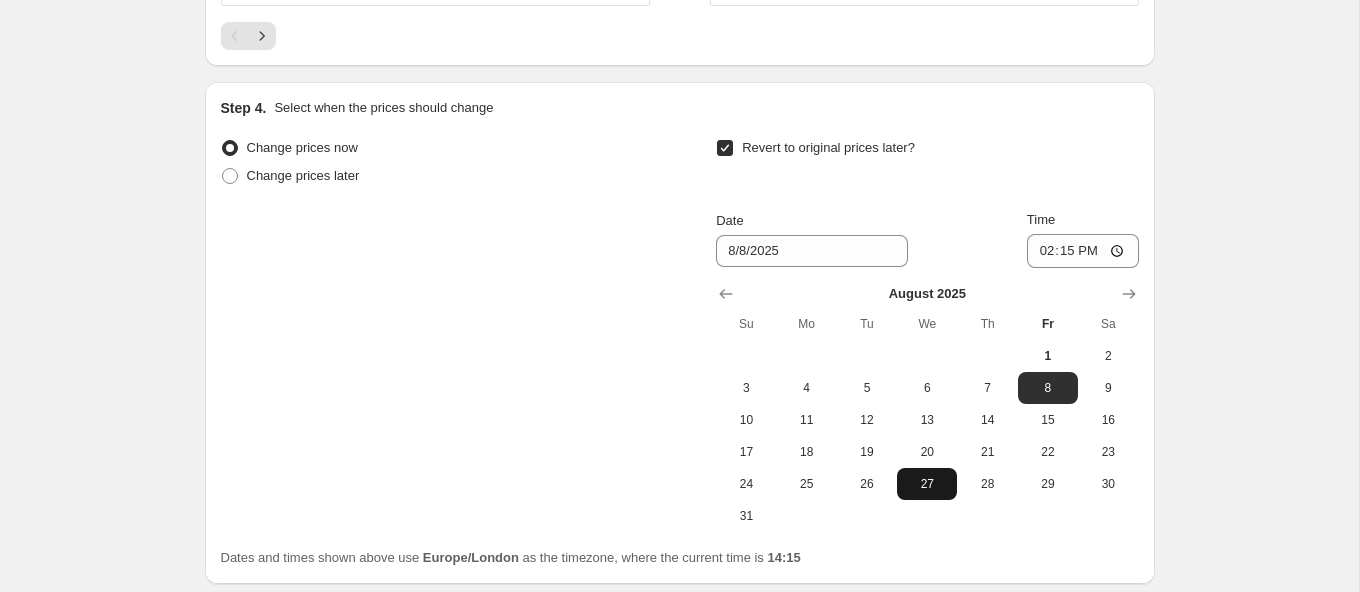 scroll, scrollTop: 2114, scrollLeft: 0, axis: vertical 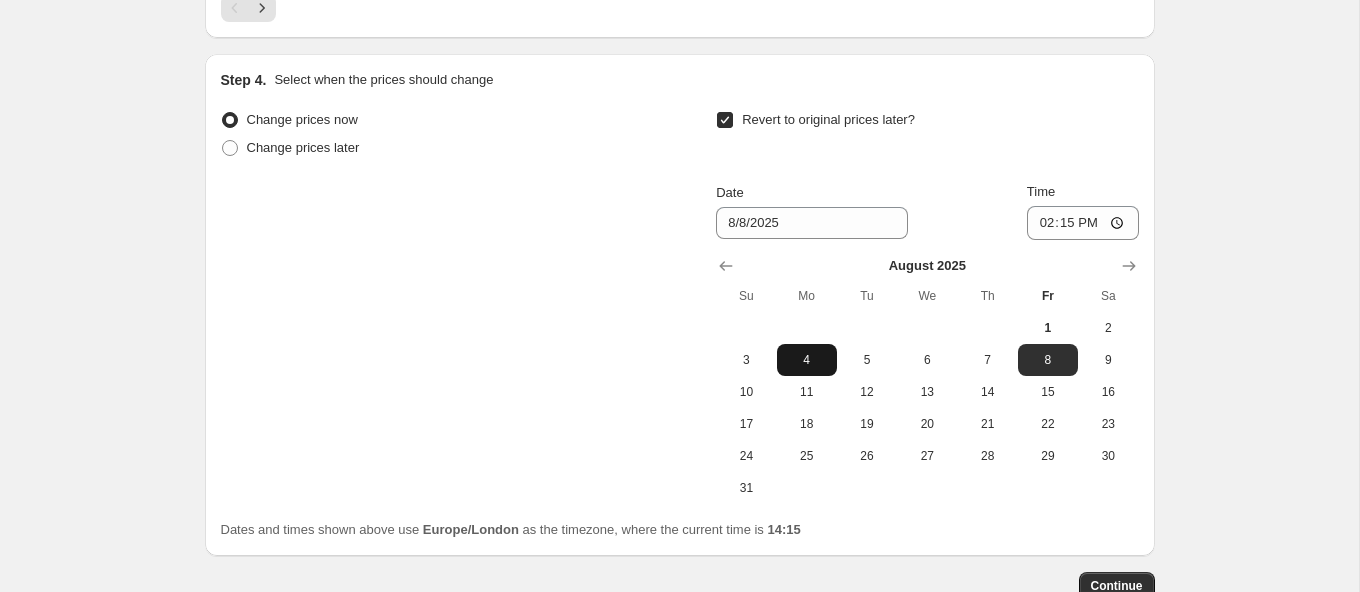 click on "4" at bounding box center (807, 360) 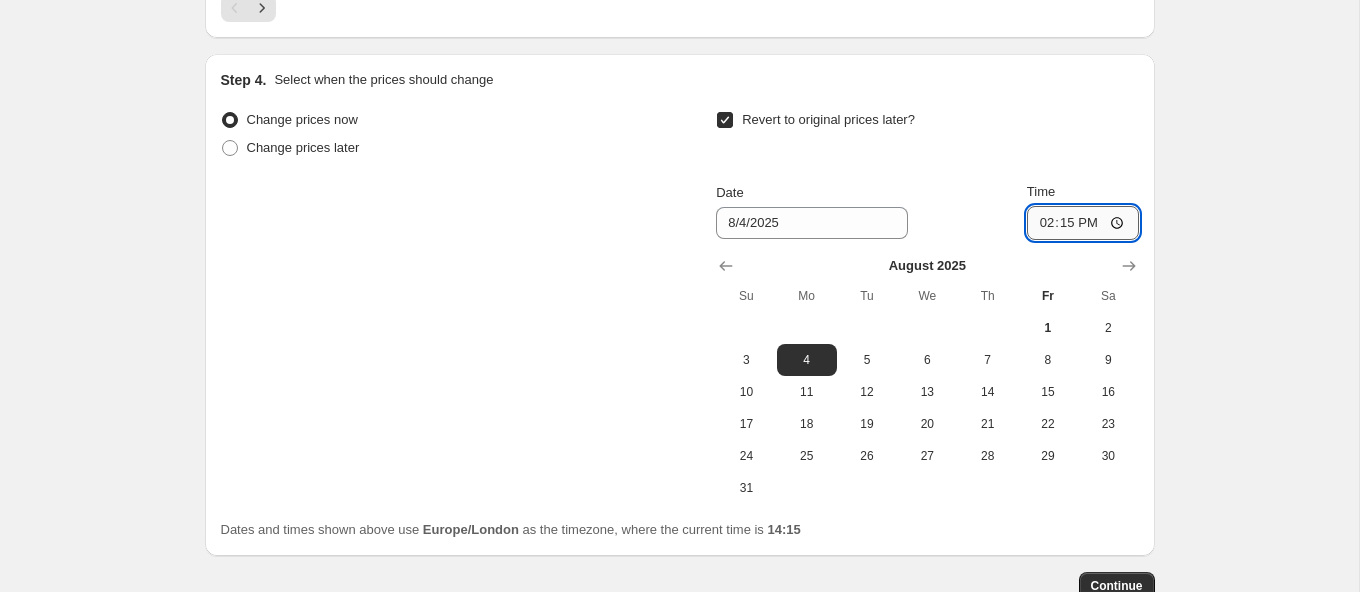 click on "14:15" at bounding box center (1083, 223) 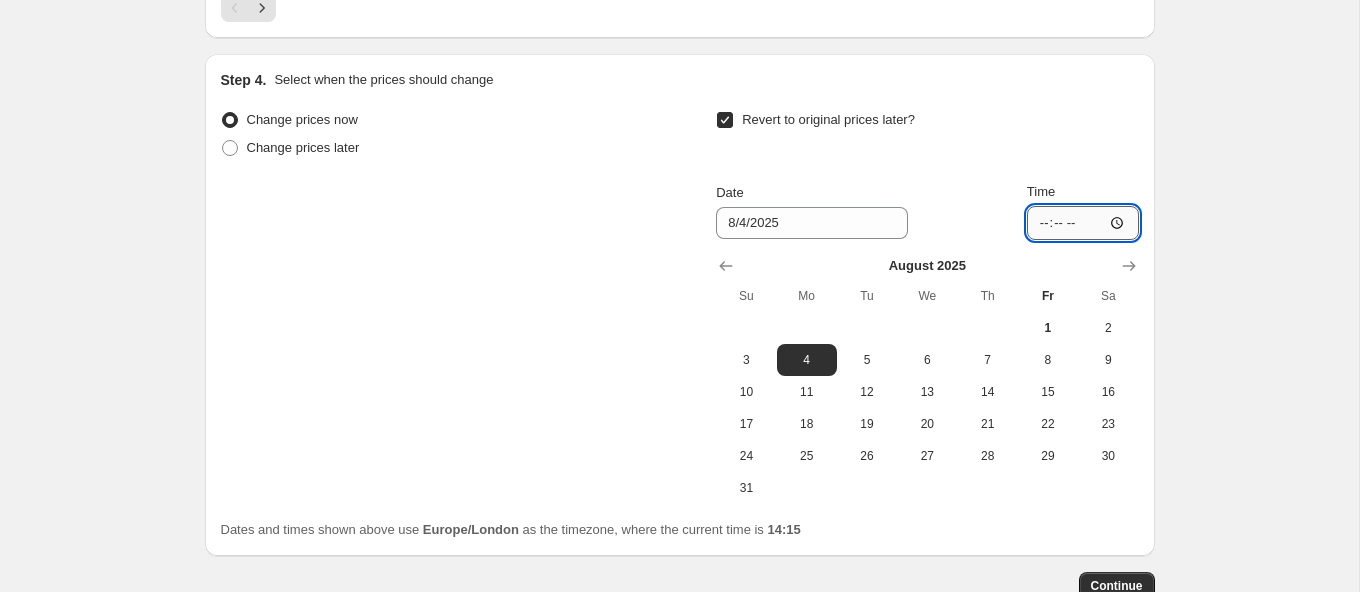 type on "02:00" 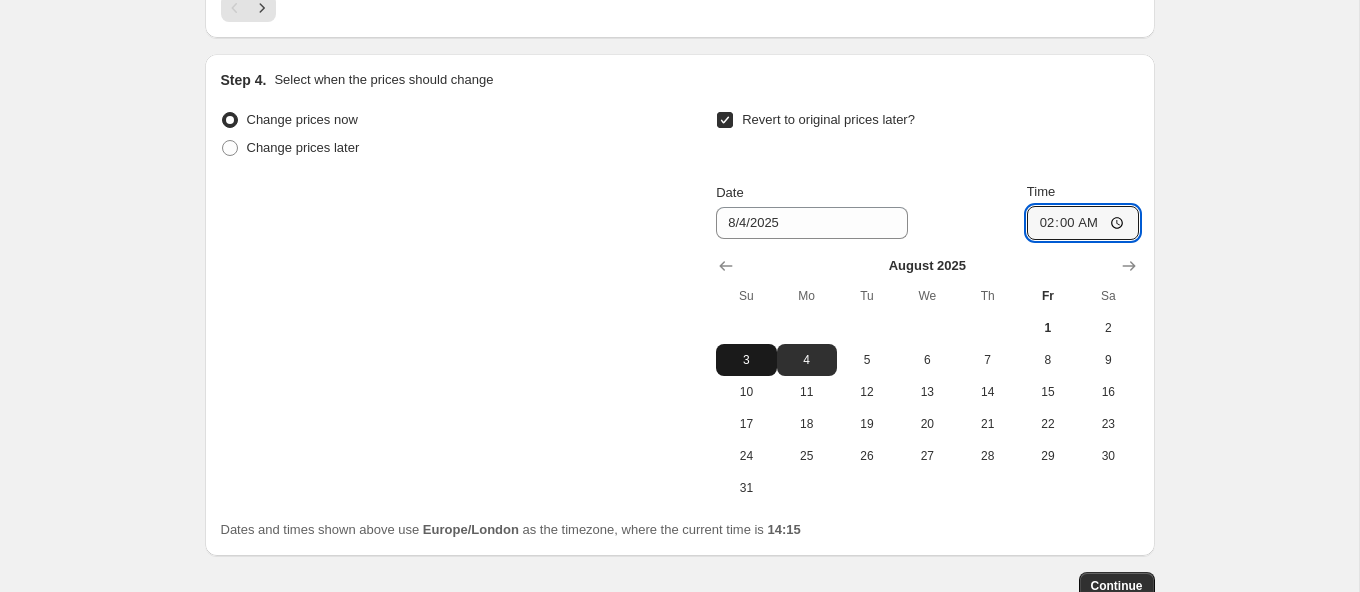 click on "3" at bounding box center [746, 360] 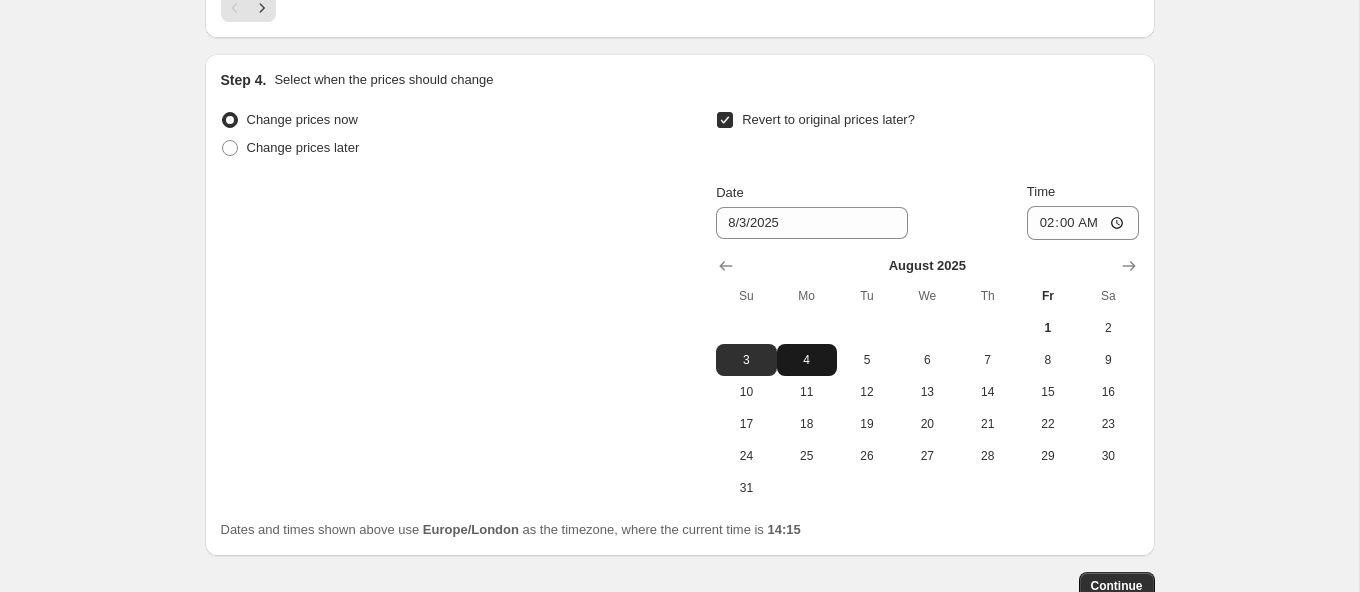 click on "4" at bounding box center [807, 360] 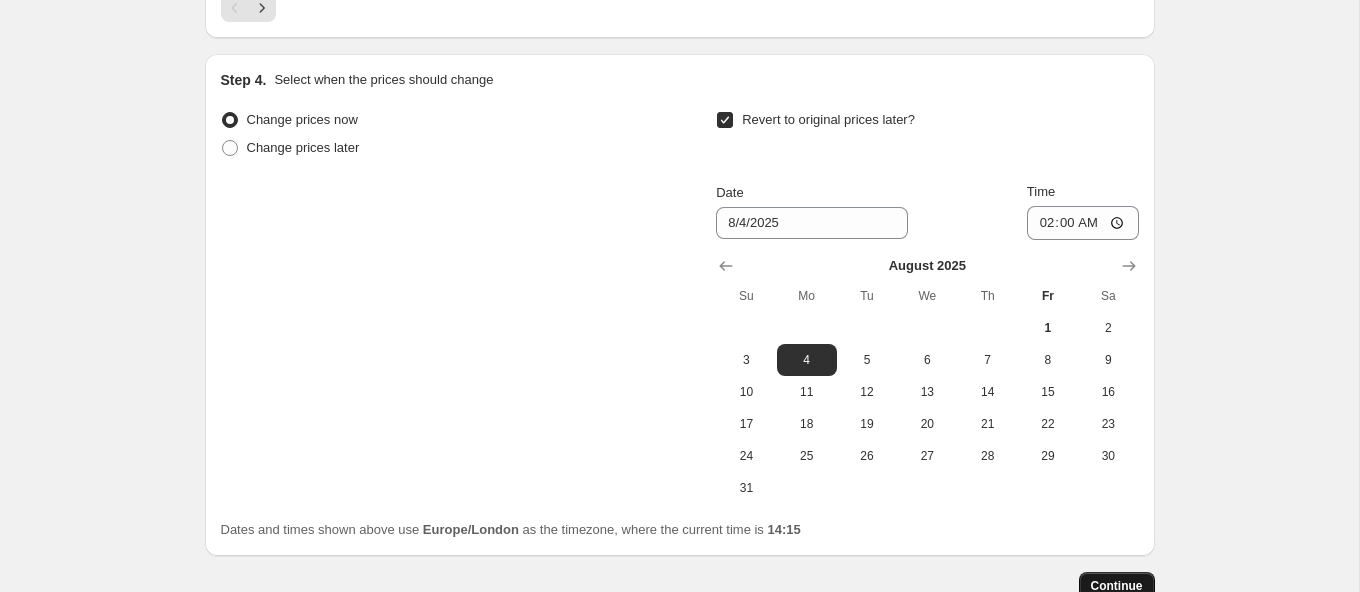 click on "Continue" at bounding box center [1117, 586] 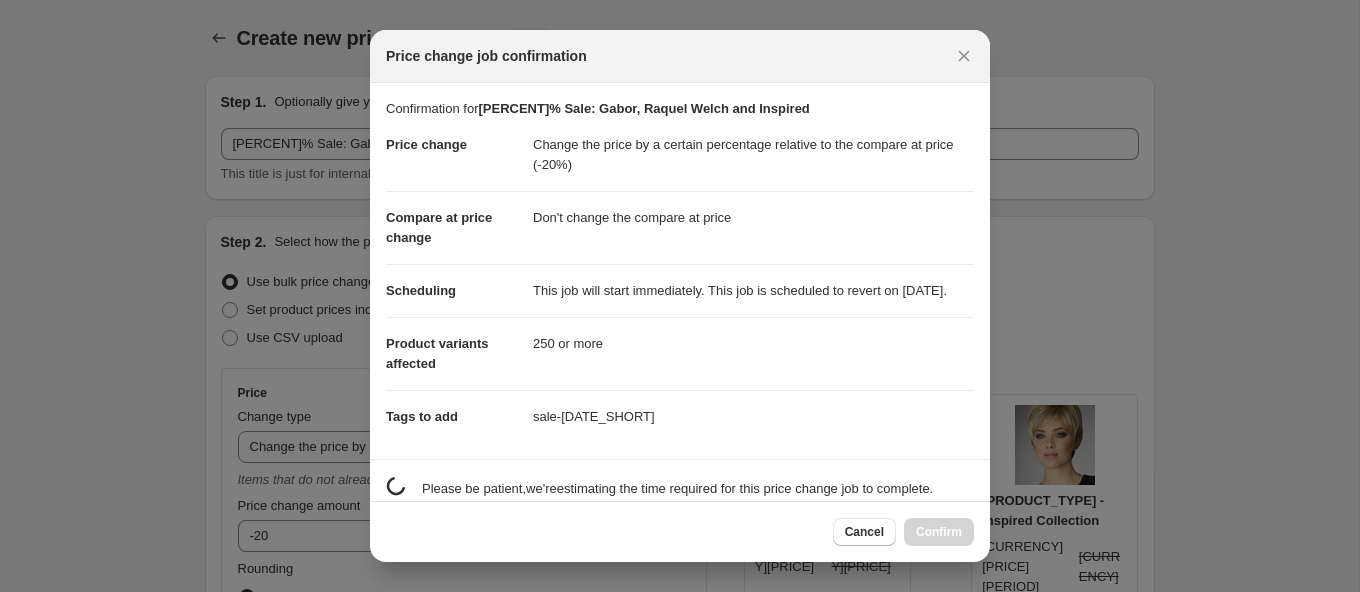 scroll, scrollTop: 0, scrollLeft: 0, axis: both 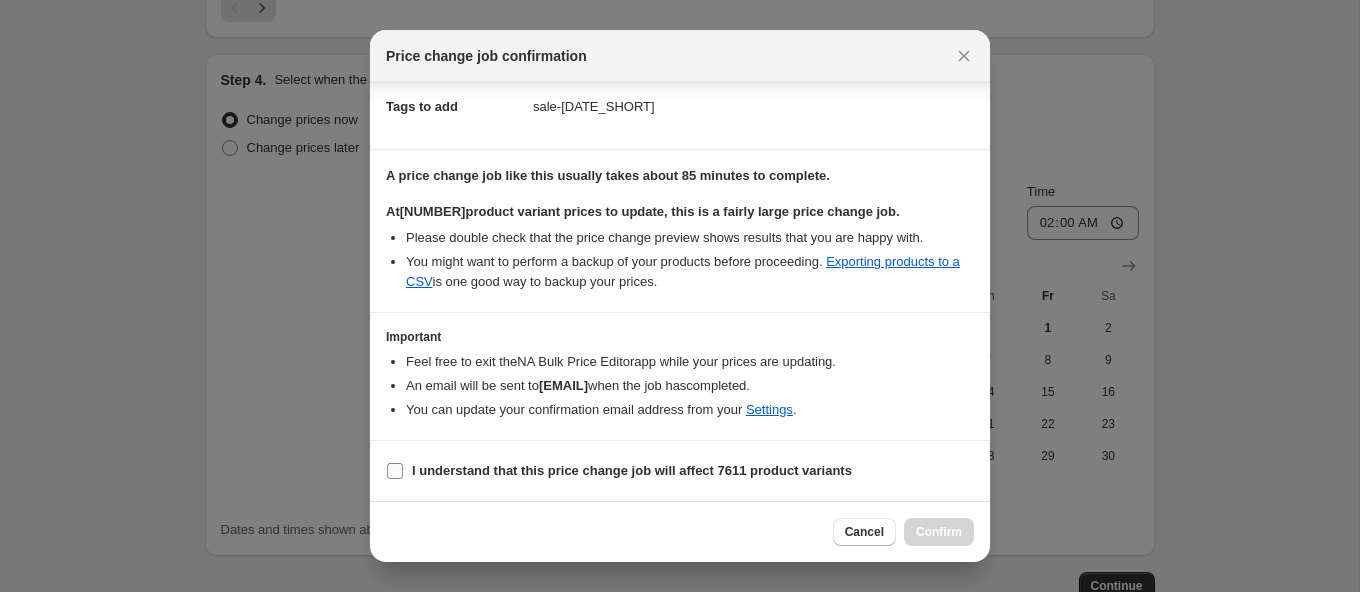 click on "I understand that this price change job will affect 7611 product variants" at bounding box center [395, 471] 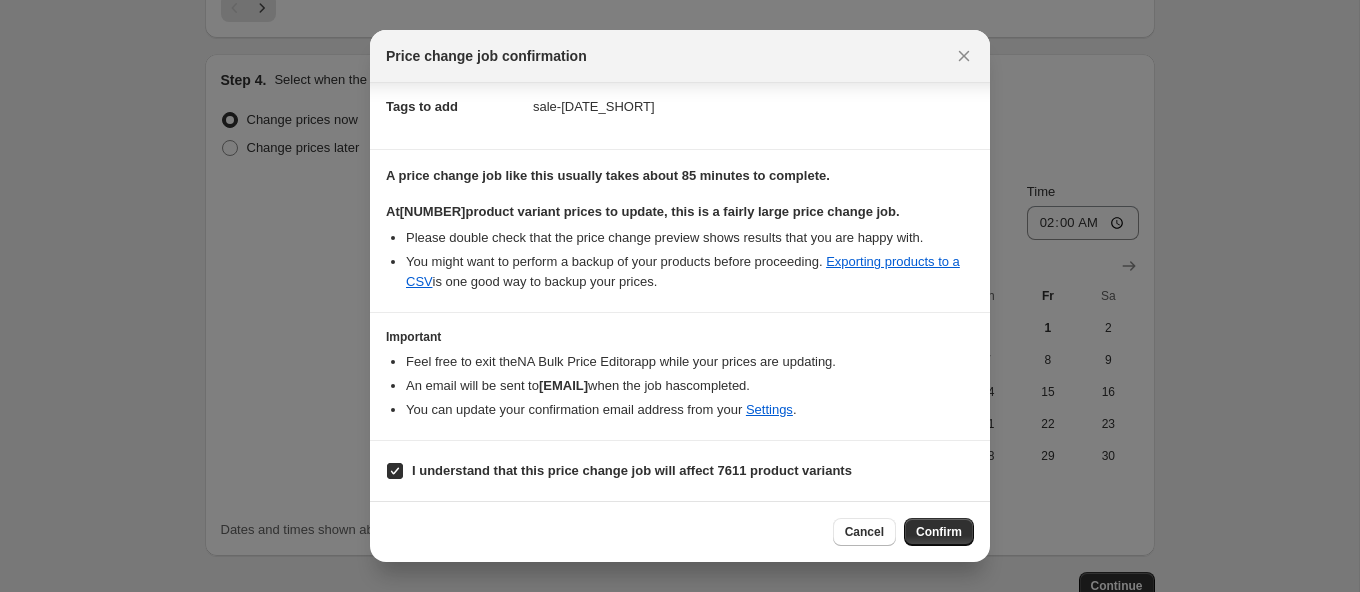 scroll, scrollTop: 0, scrollLeft: 0, axis: both 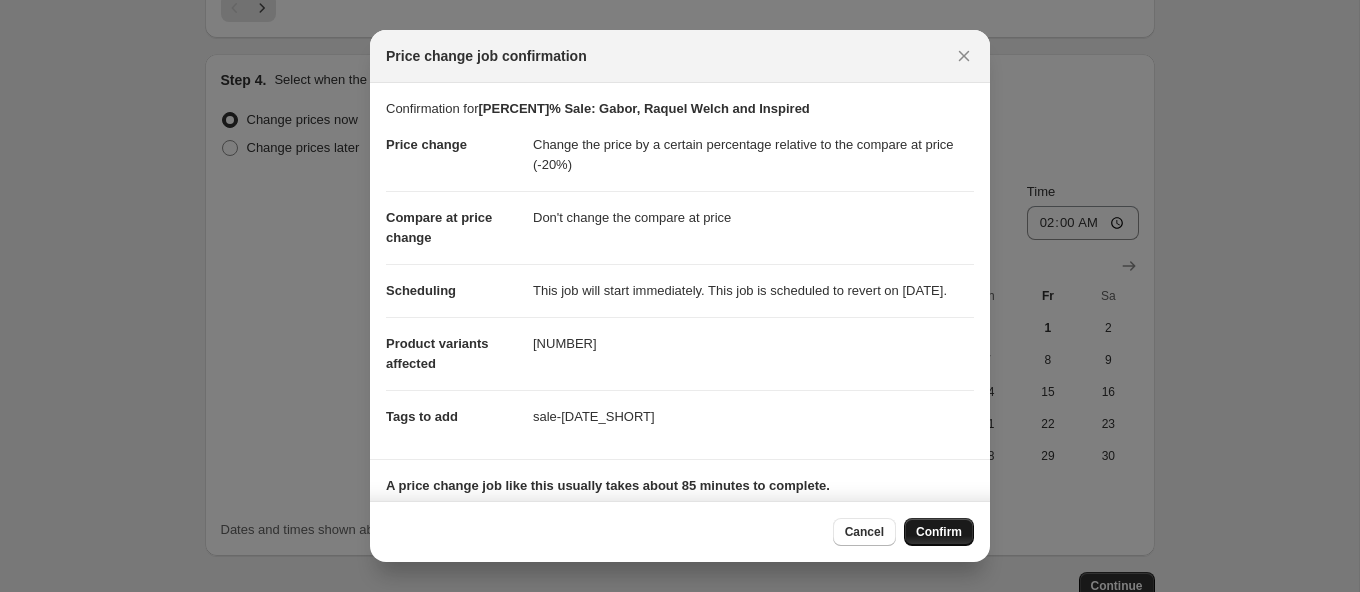 click on "Confirm" at bounding box center (939, 532) 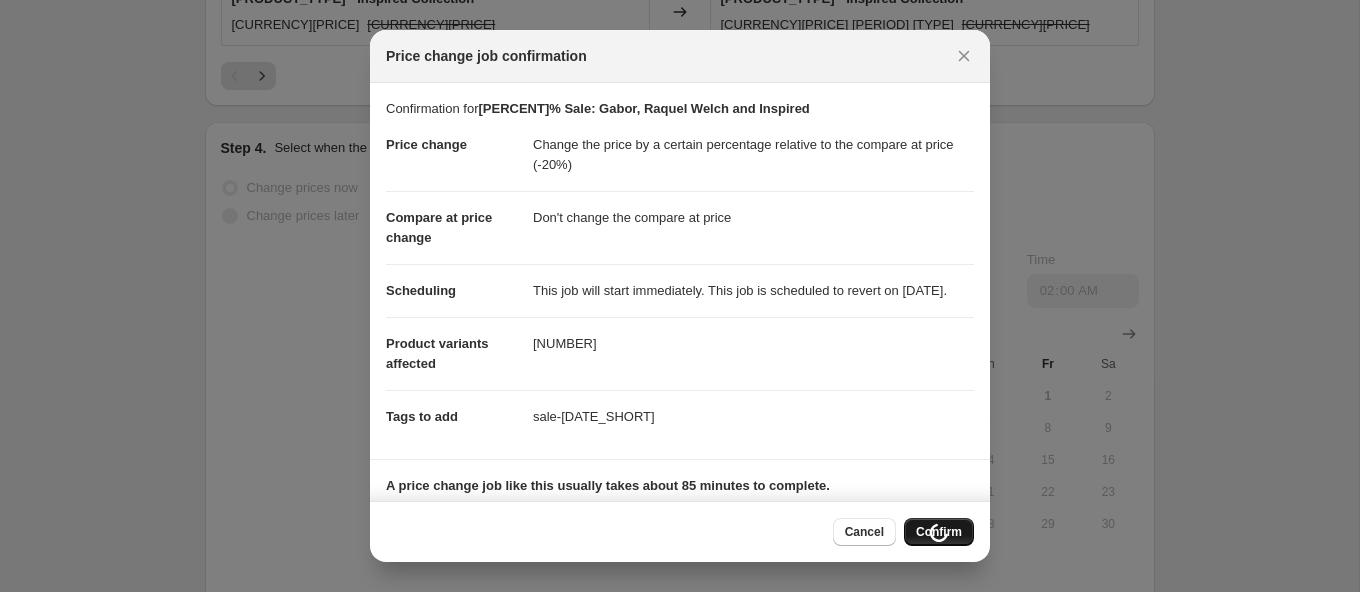 scroll, scrollTop: 2182, scrollLeft: 0, axis: vertical 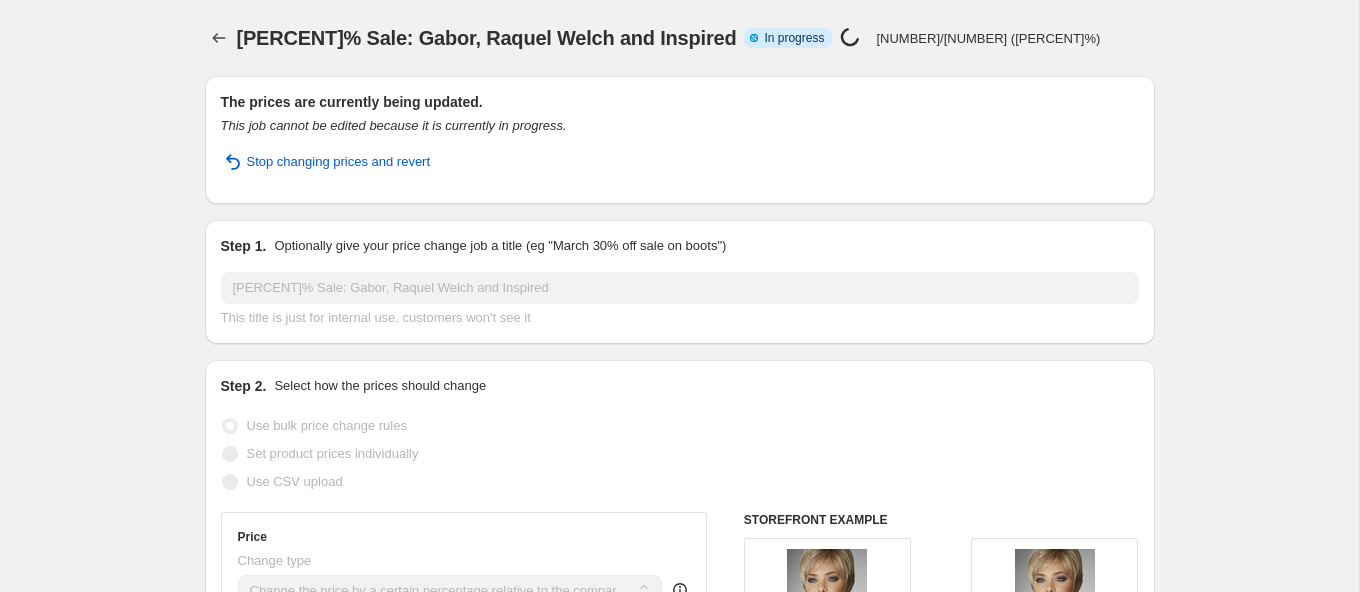 select on "pcap" 